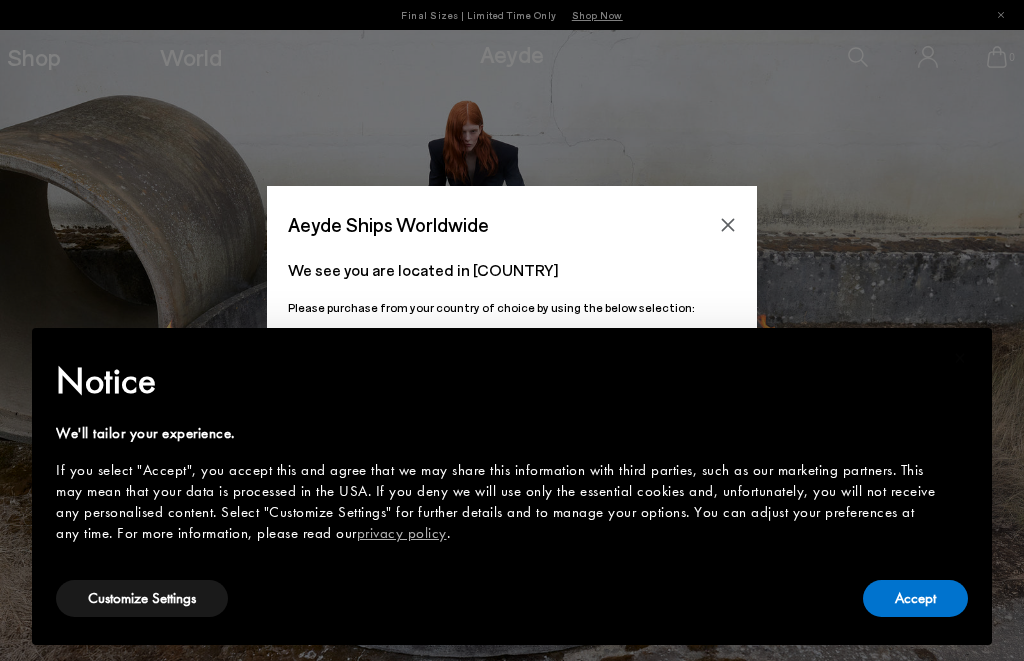 scroll, scrollTop: 0, scrollLeft: 0, axis: both 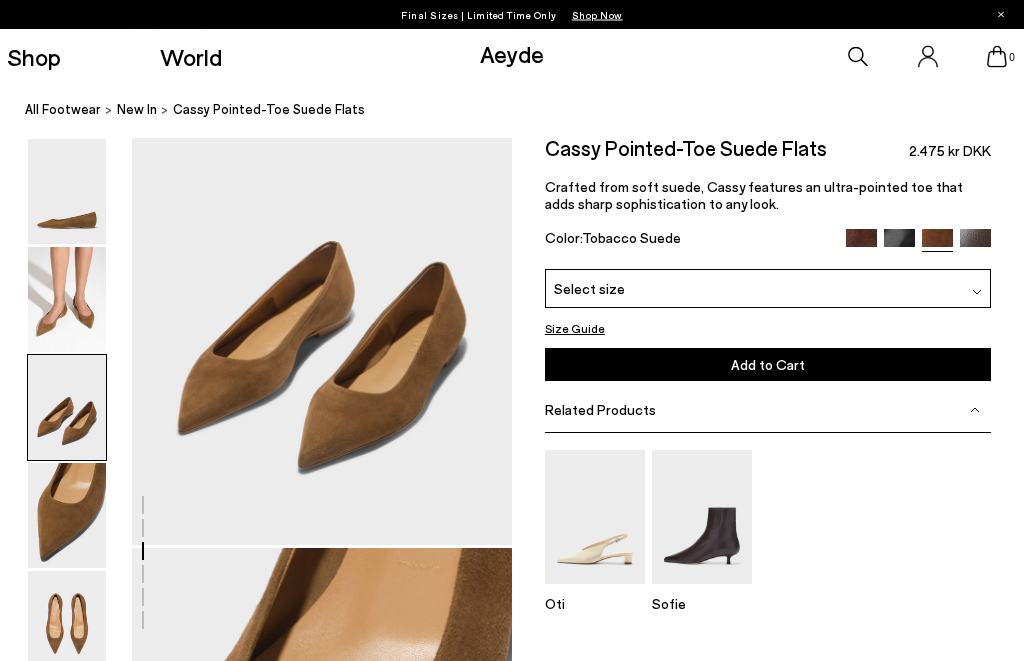 click on "Crafted from soft suede, Cassy features an ultra-pointed toe that adds sharp sophistication to any look." at bounding box center [768, 196] 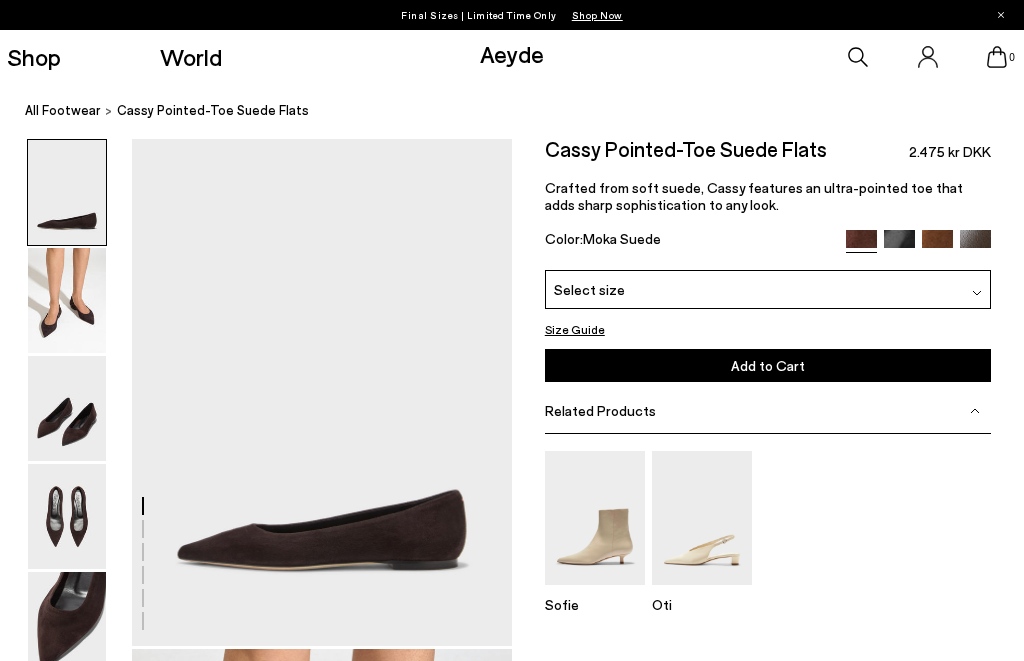 scroll, scrollTop: 0, scrollLeft: 0, axis: both 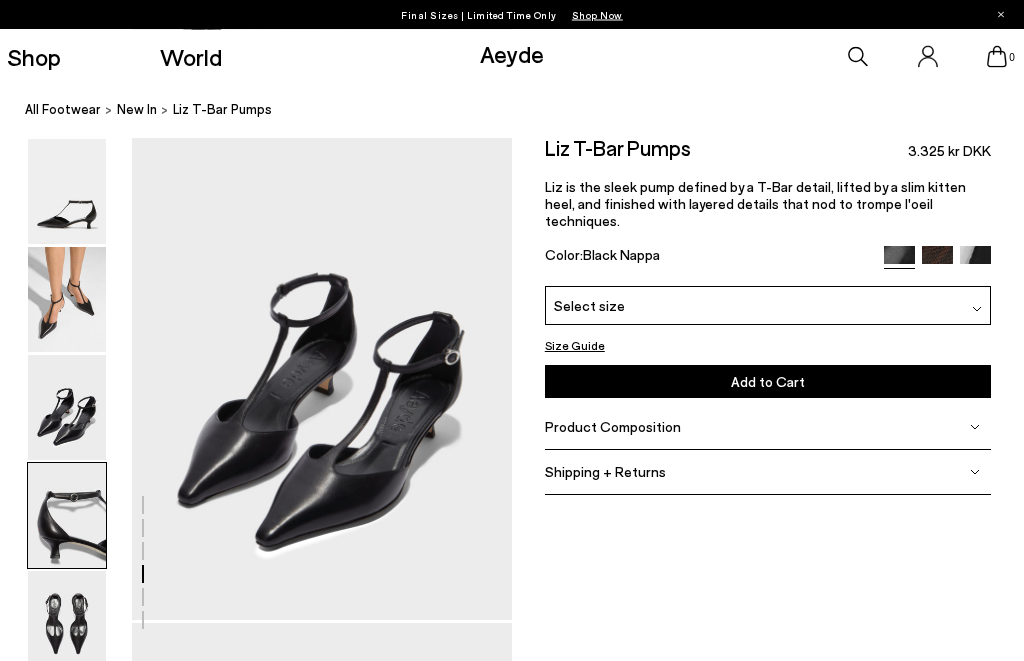 click at bounding box center [67, 300] 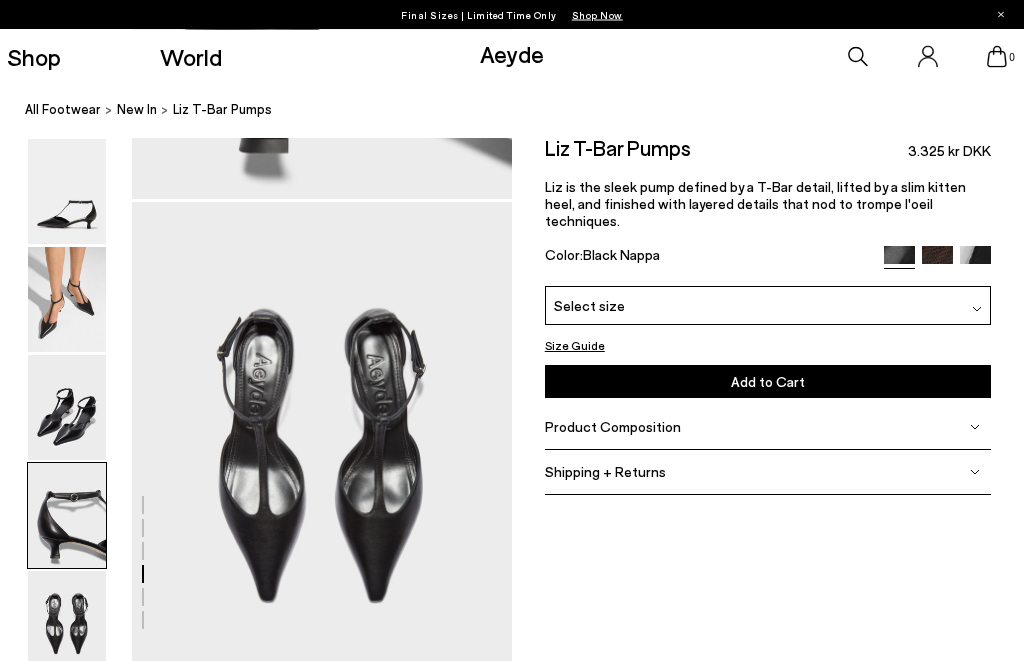 scroll, scrollTop: 2039, scrollLeft: 0, axis: vertical 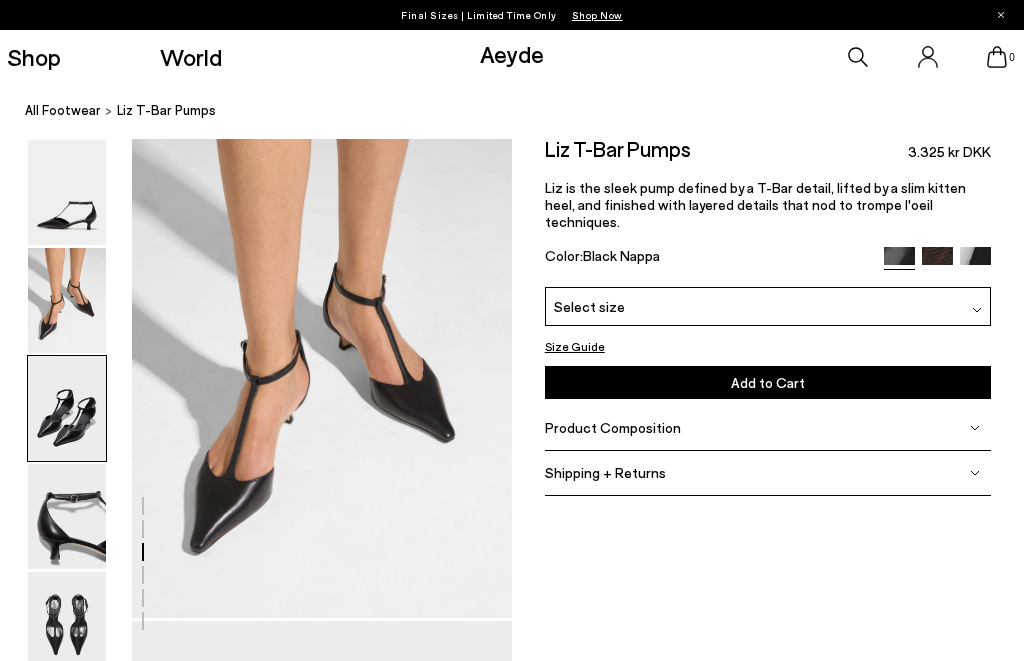 click at bounding box center [67, 408] 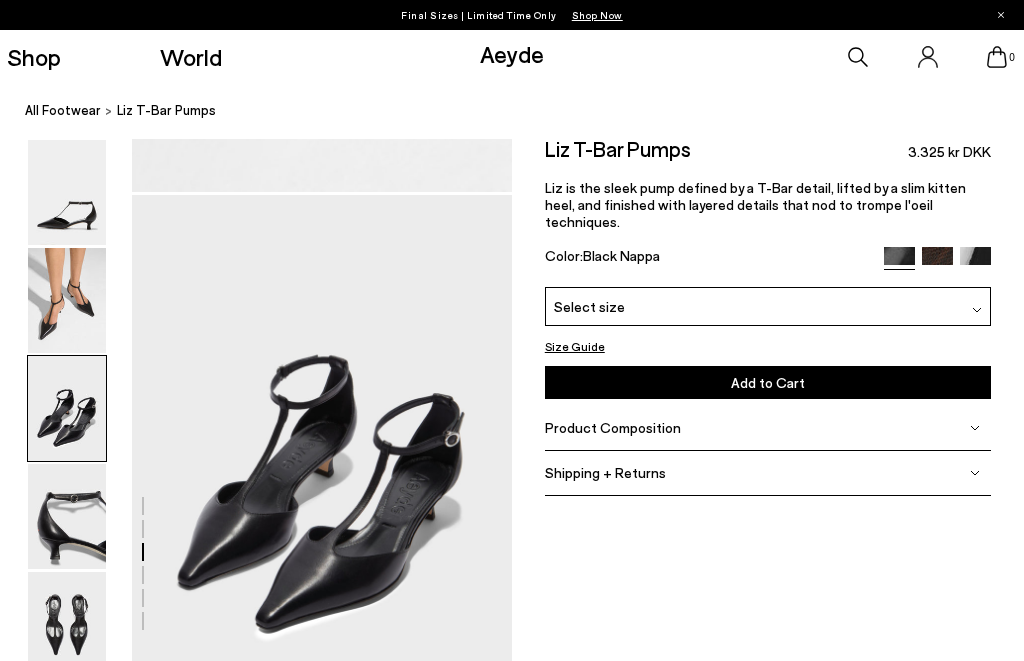 scroll, scrollTop: 1020, scrollLeft: 0, axis: vertical 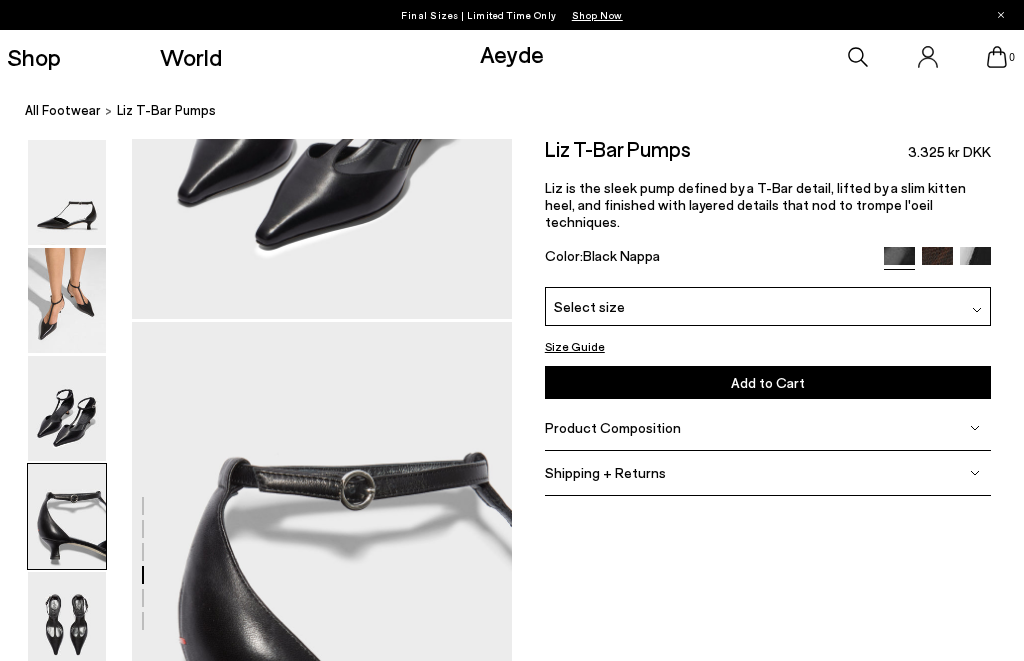 click on "Free shipping to Denmark on all orders
Your item is added to cart.
View Cart
×
Final Sizes | Limited Time Only
Shop Now
Shop
World
Aeyde
0 0" at bounding box center (512, -1016) 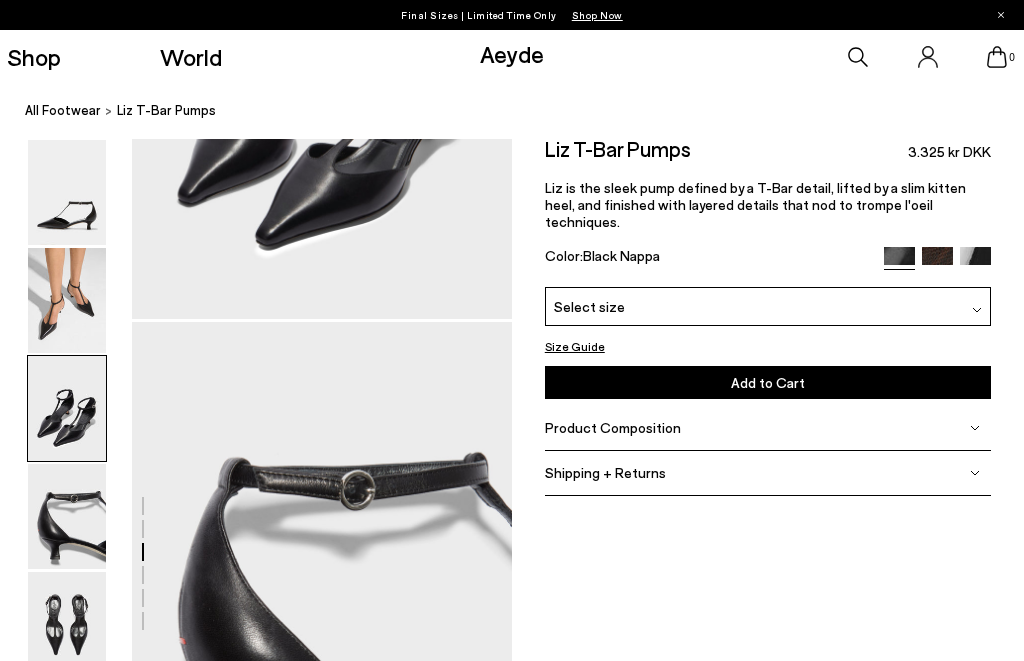 scroll, scrollTop: 512, scrollLeft: 0, axis: vertical 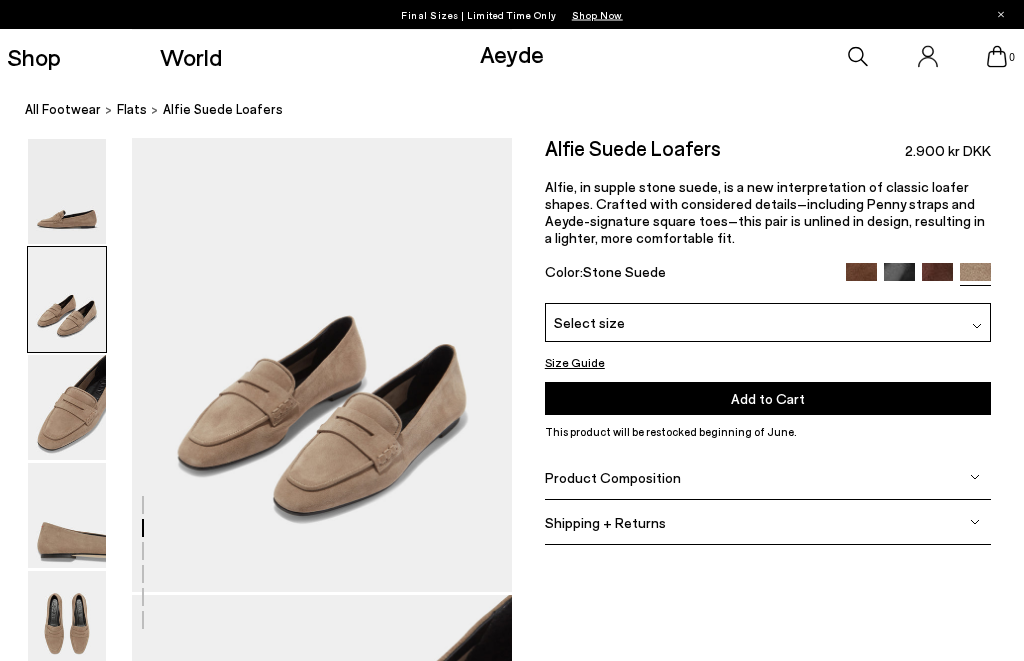 click at bounding box center (67, 192) 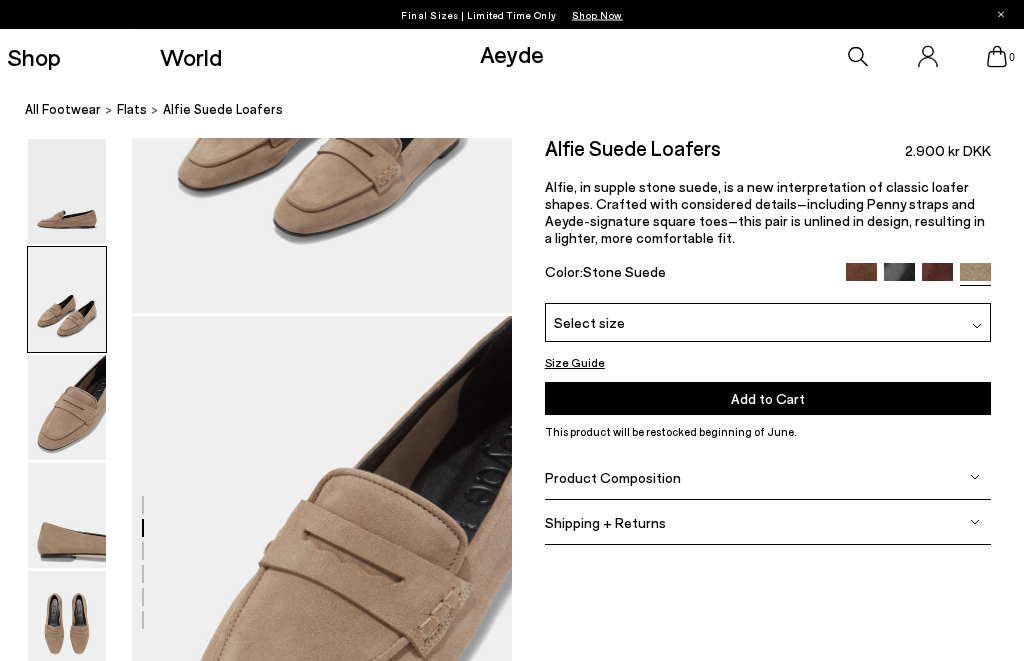 scroll, scrollTop: 1020, scrollLeft: 0, axis: vertical 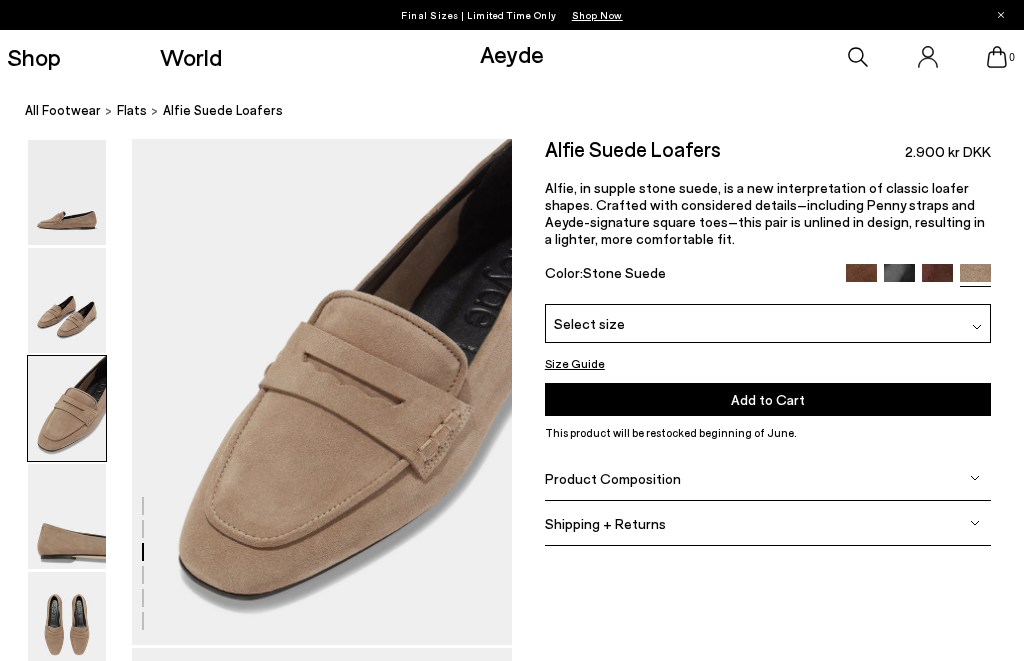 click at bounding box center [861, 279] 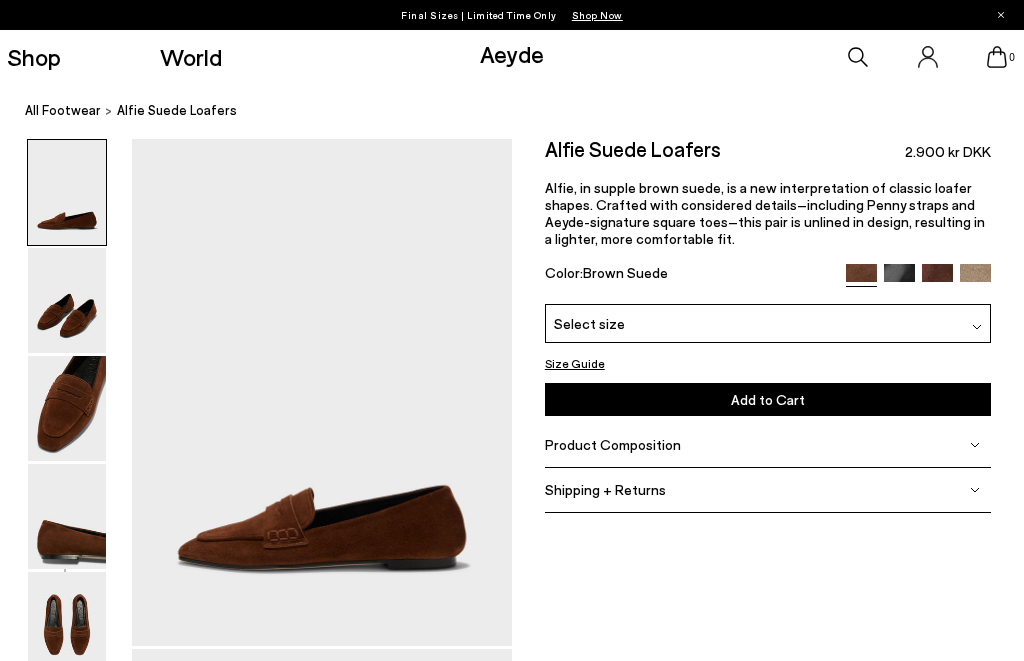 scroll, scrollTop: 0, scrollLeft: 0, axis: both 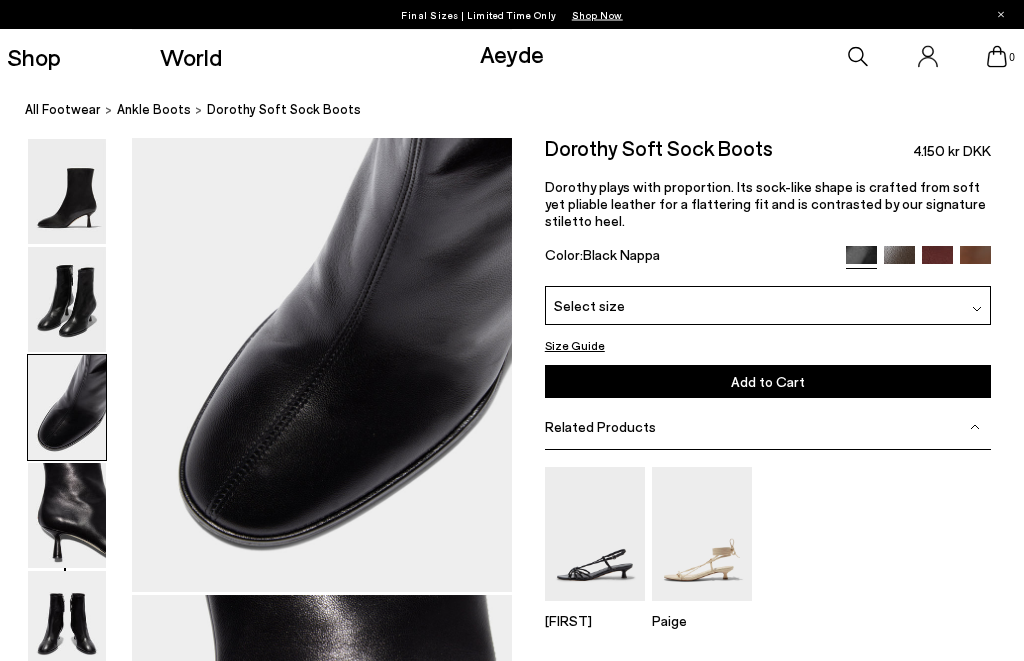 click at bounding box center [67, 300] 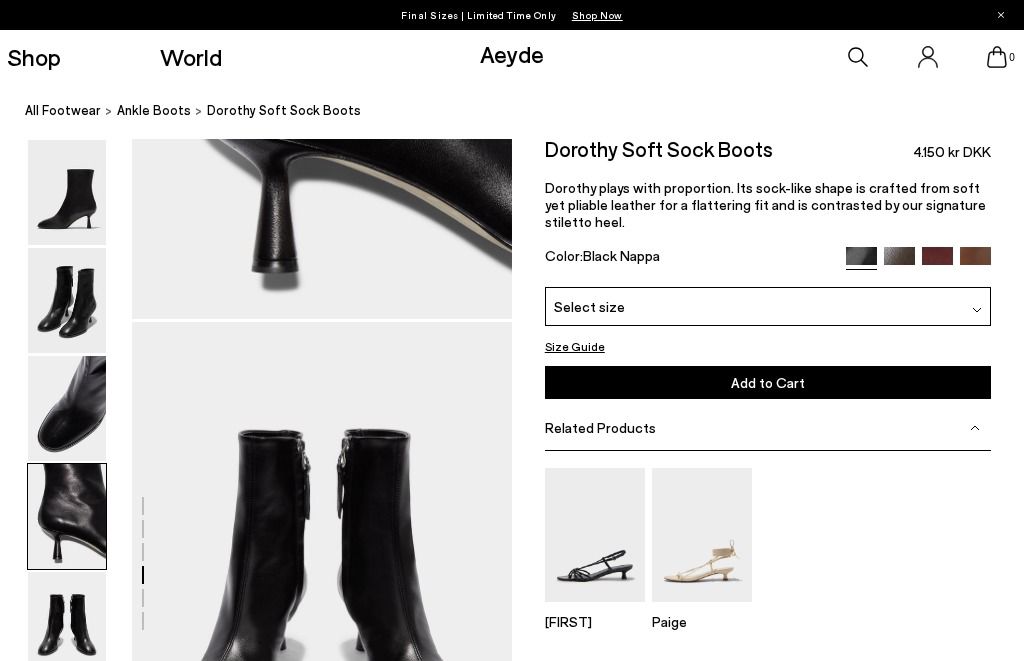 scroll, scrollTop: 1817, scrollLeft: 0, axis: vertical 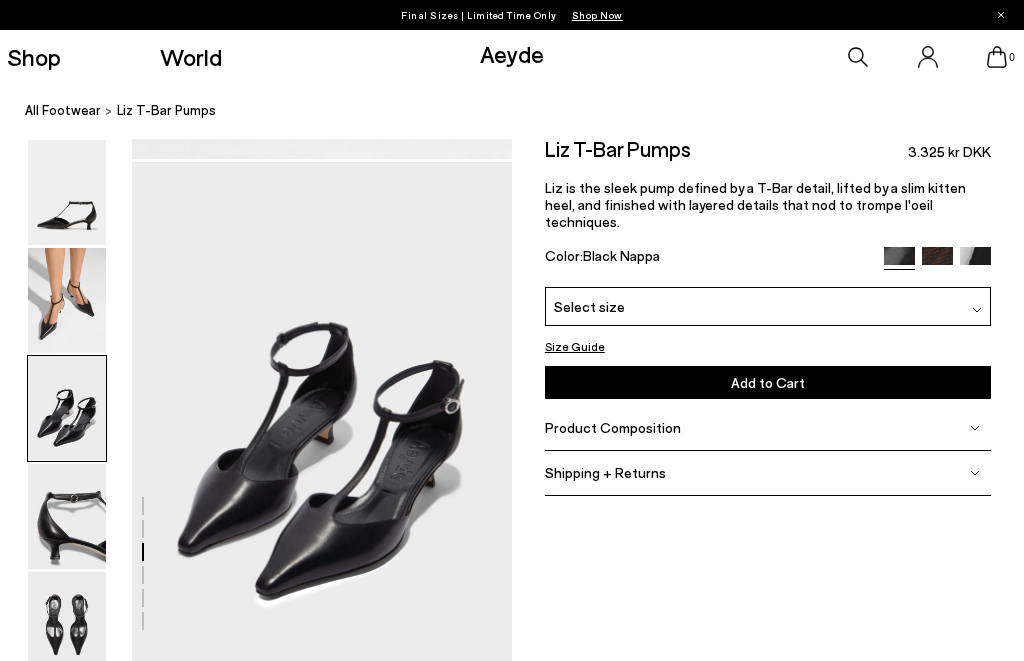 click on "Liz T-Bar Pumps
3.325 kr DKK
Liz is the sleek pump defined by a T-Bar detail, lifted by a slim kitten heel, and finished with layered details that nod to trompe l'oeil techniques.
Color:  Black Nappa" at bounding box center (768, 213) 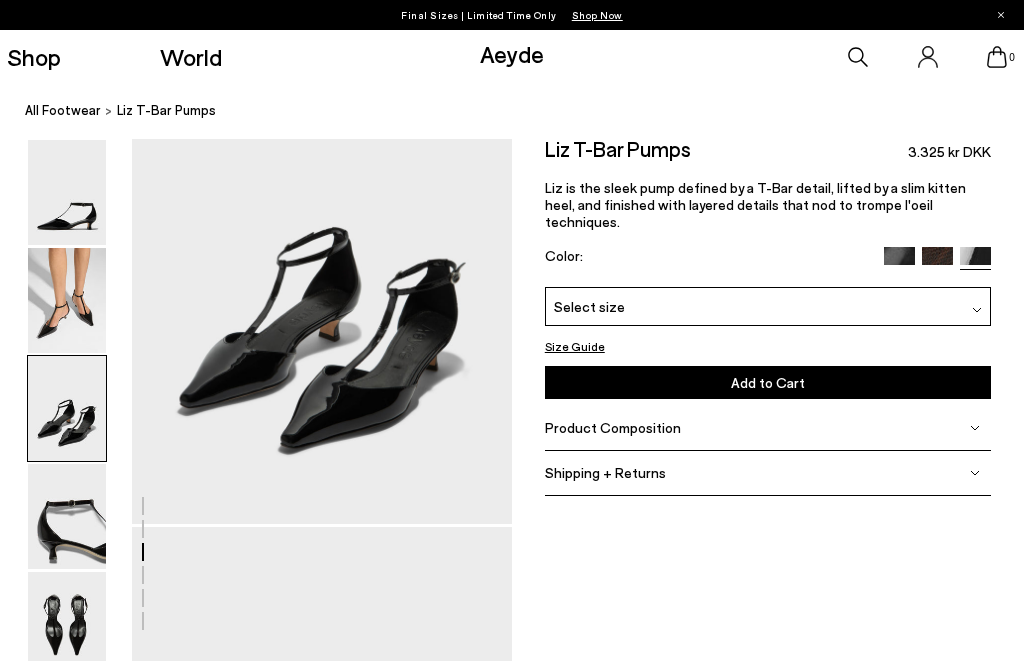scroll, scrollTop: 1217, scrollLeft: 0, axis: vertical 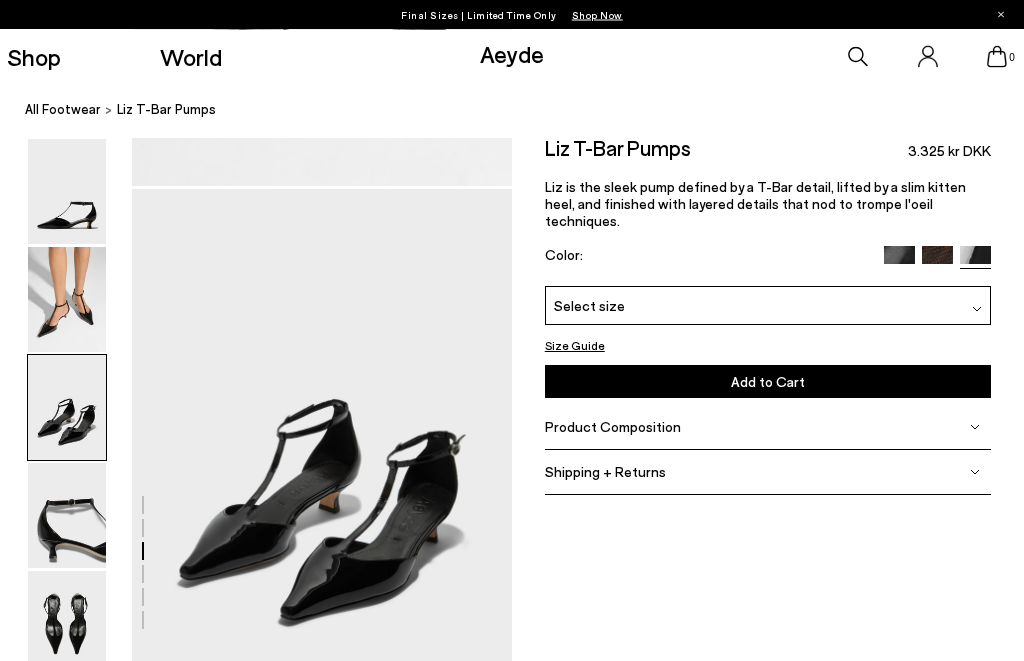 click at bounding box center [67, 624] 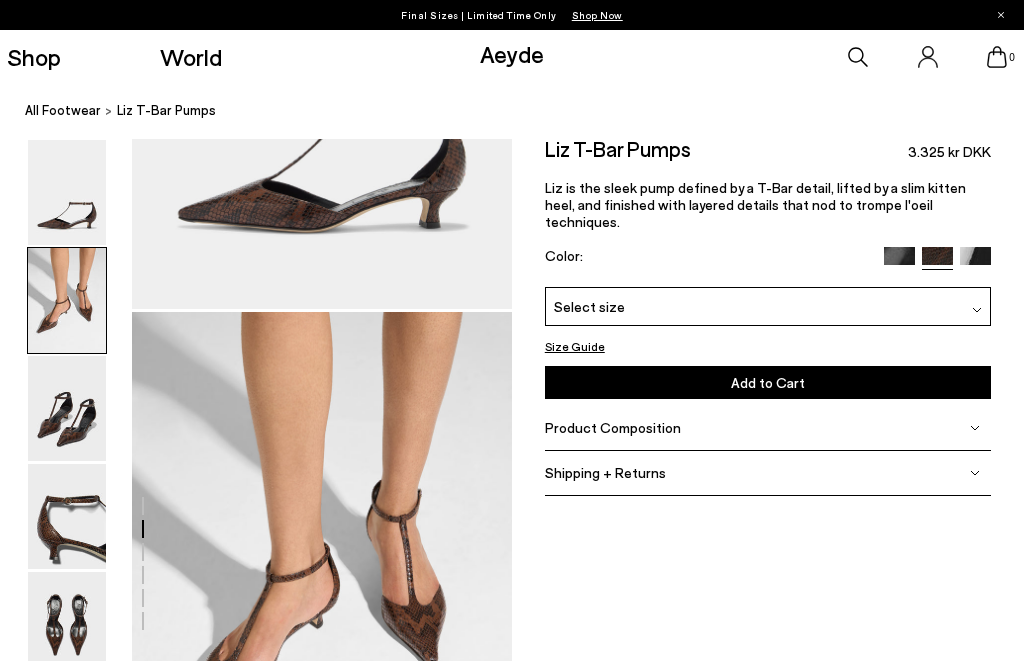 scroll, scrollTop: 510, scrollLeft: 0, axis: vertical 